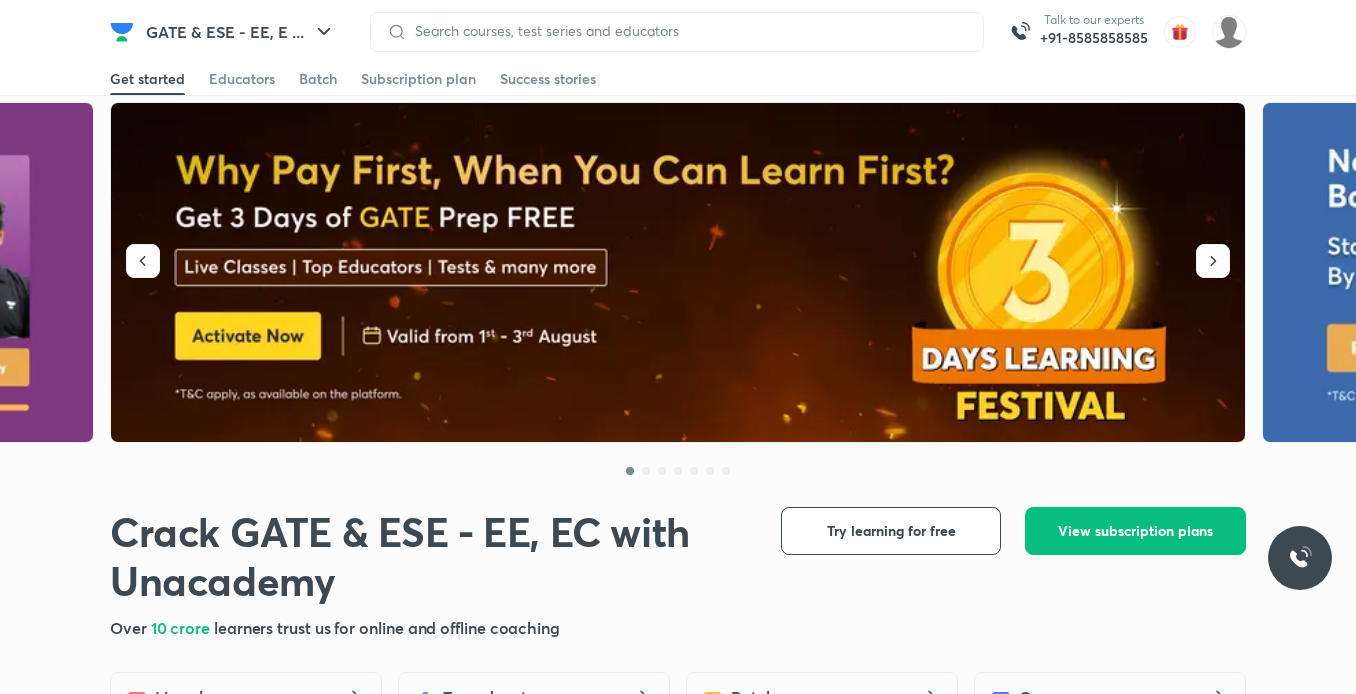 scroll, scrollTop: 0, scrollLeft: 0, axis: both 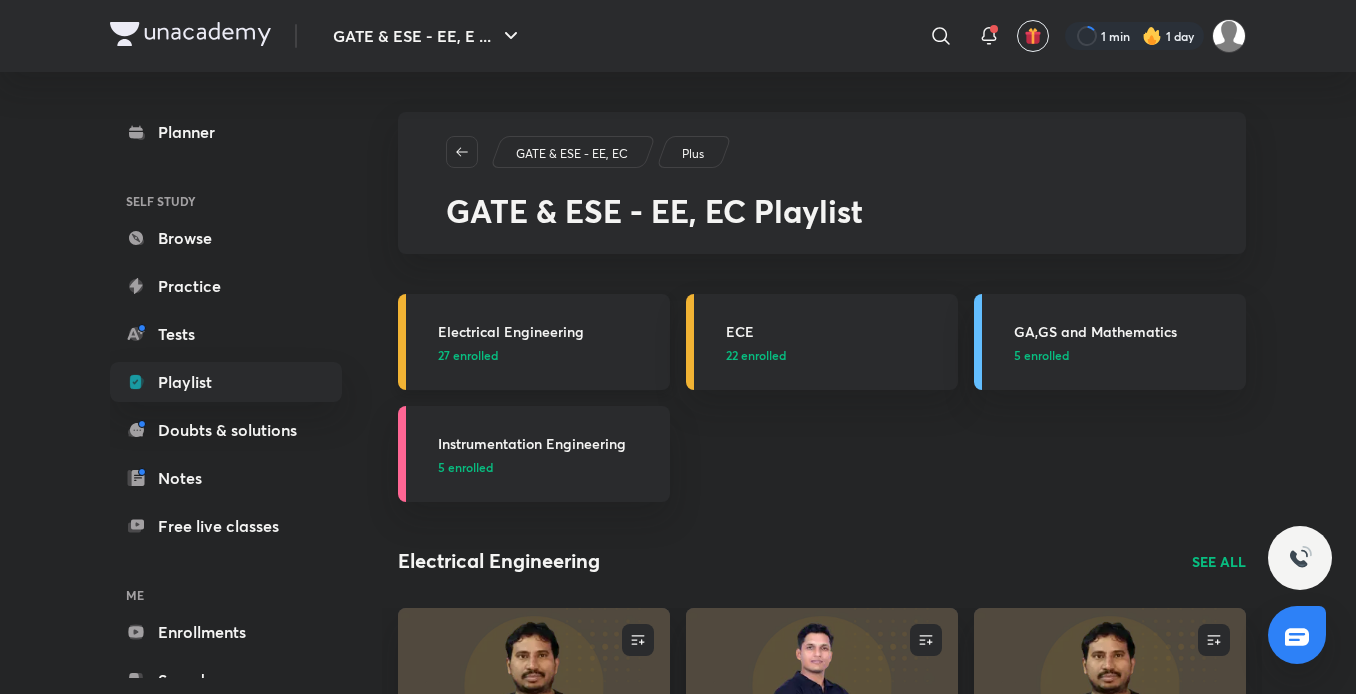 click on "Electrical Engineering 27 enrolled" at bounding box center (548, 342) 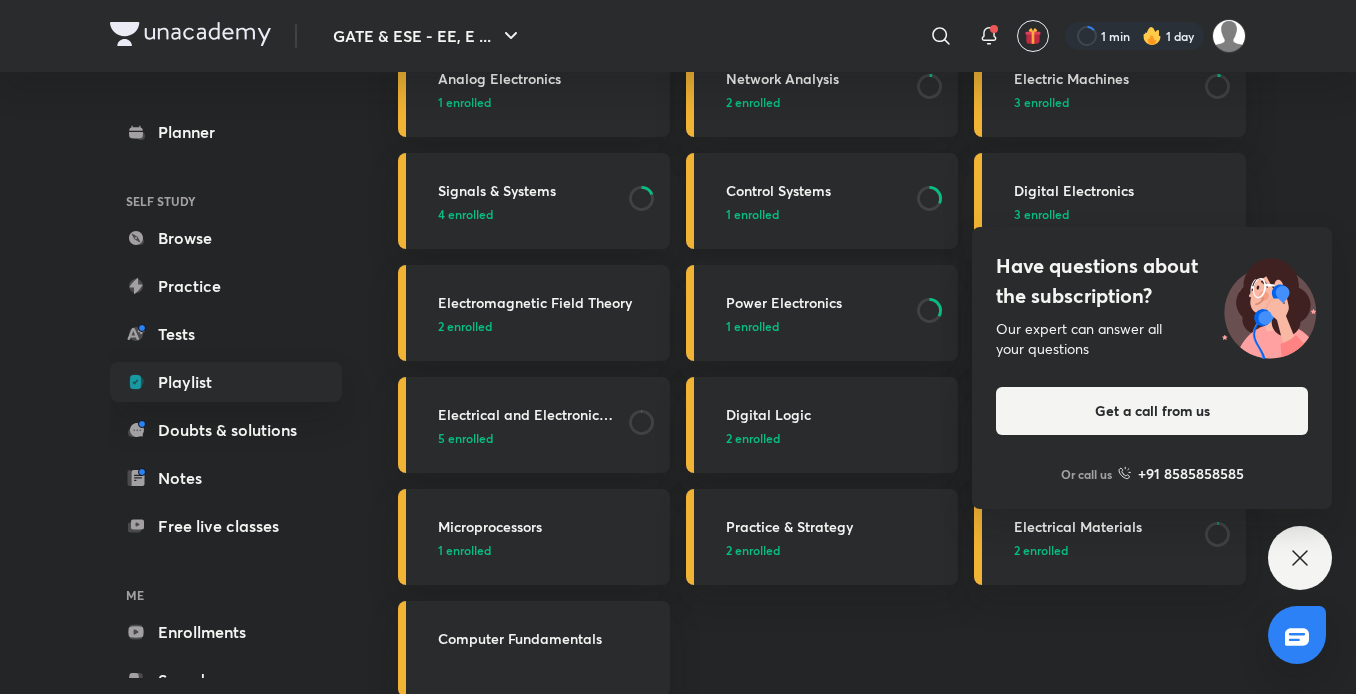 scroll, scrollTop: 254, scrollLeft: 0, axis: vertical 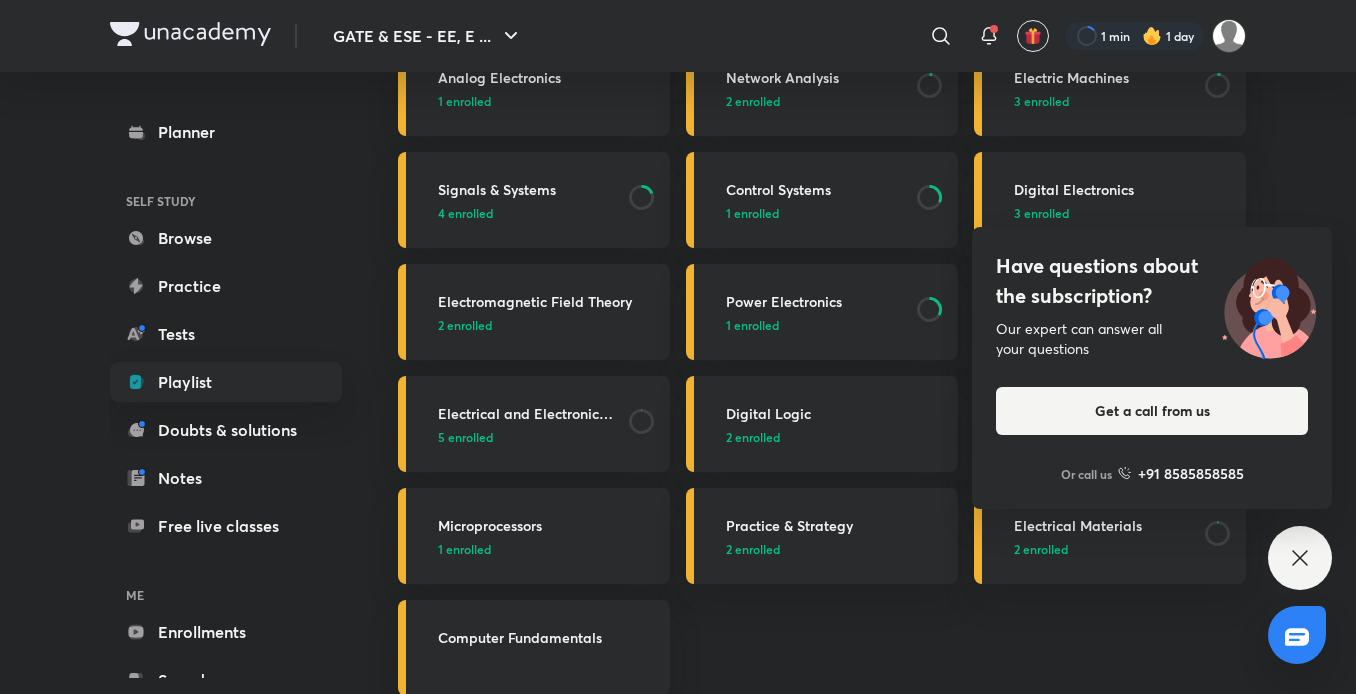 click 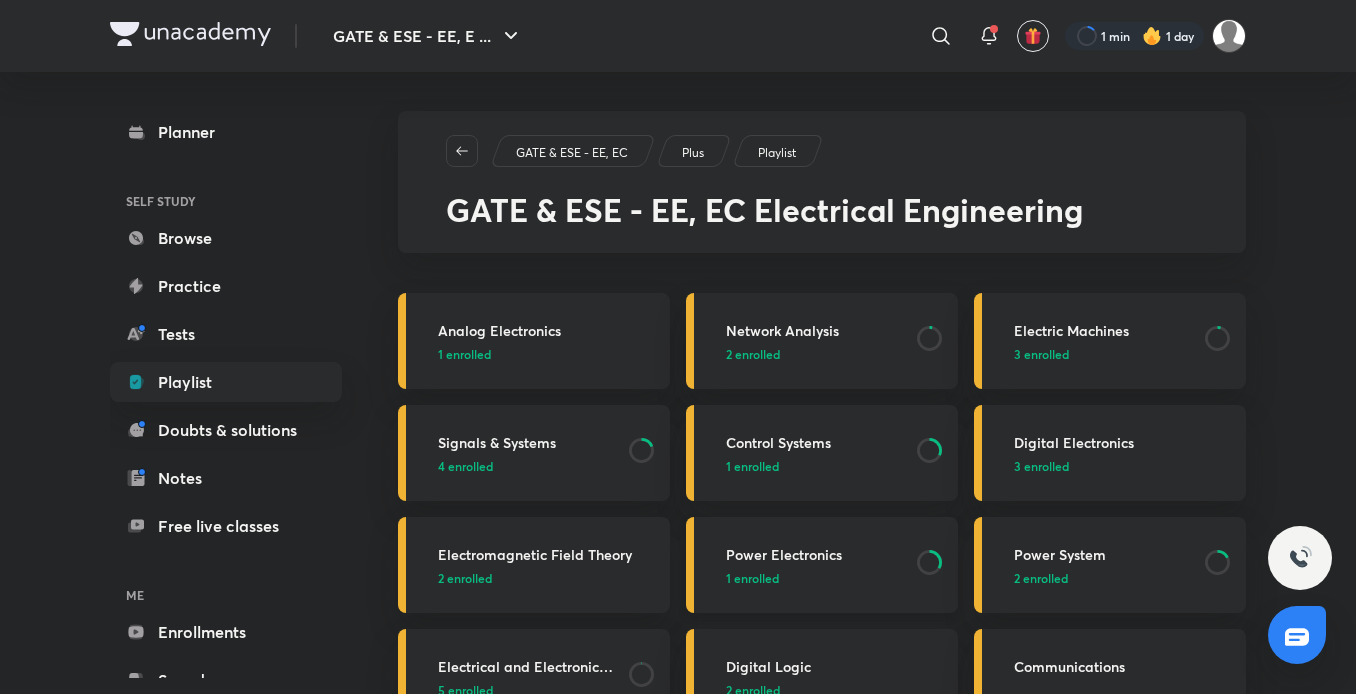 scroll, scrollTop: 0, scrollLeft: 0, axis: both 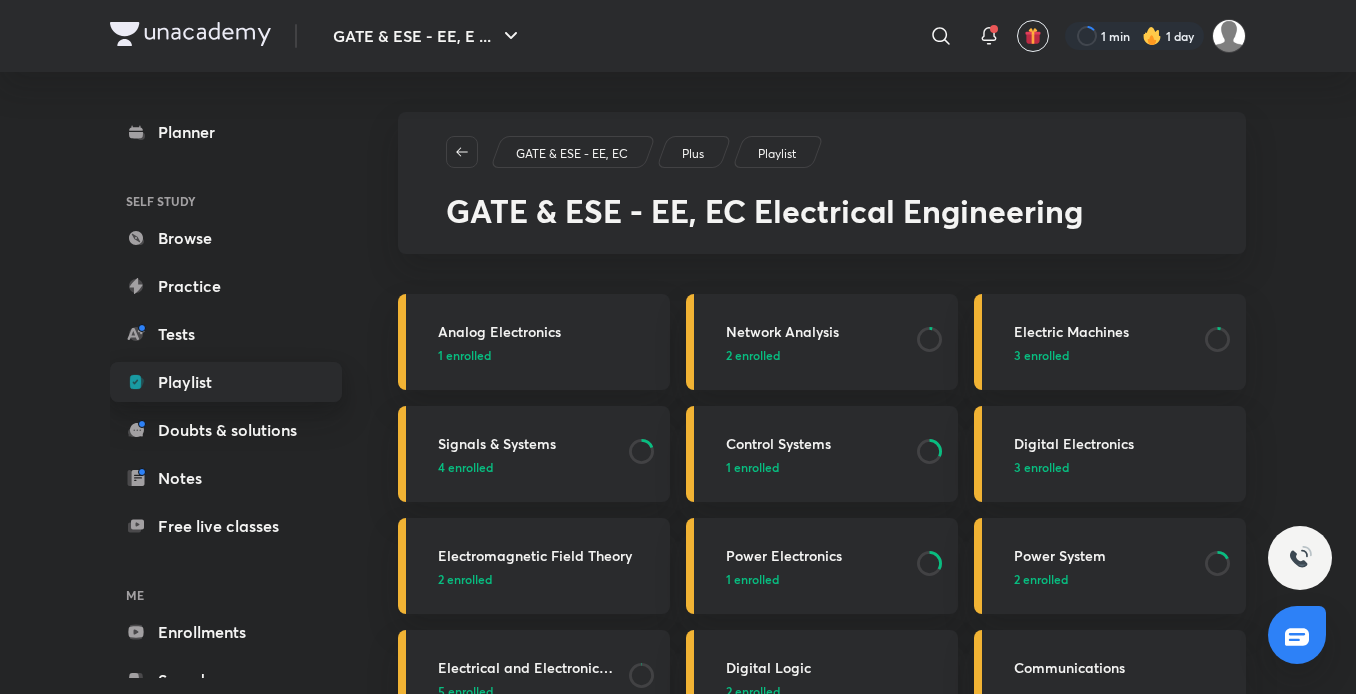 click on "Playlist" at bounding box center (226, 382) 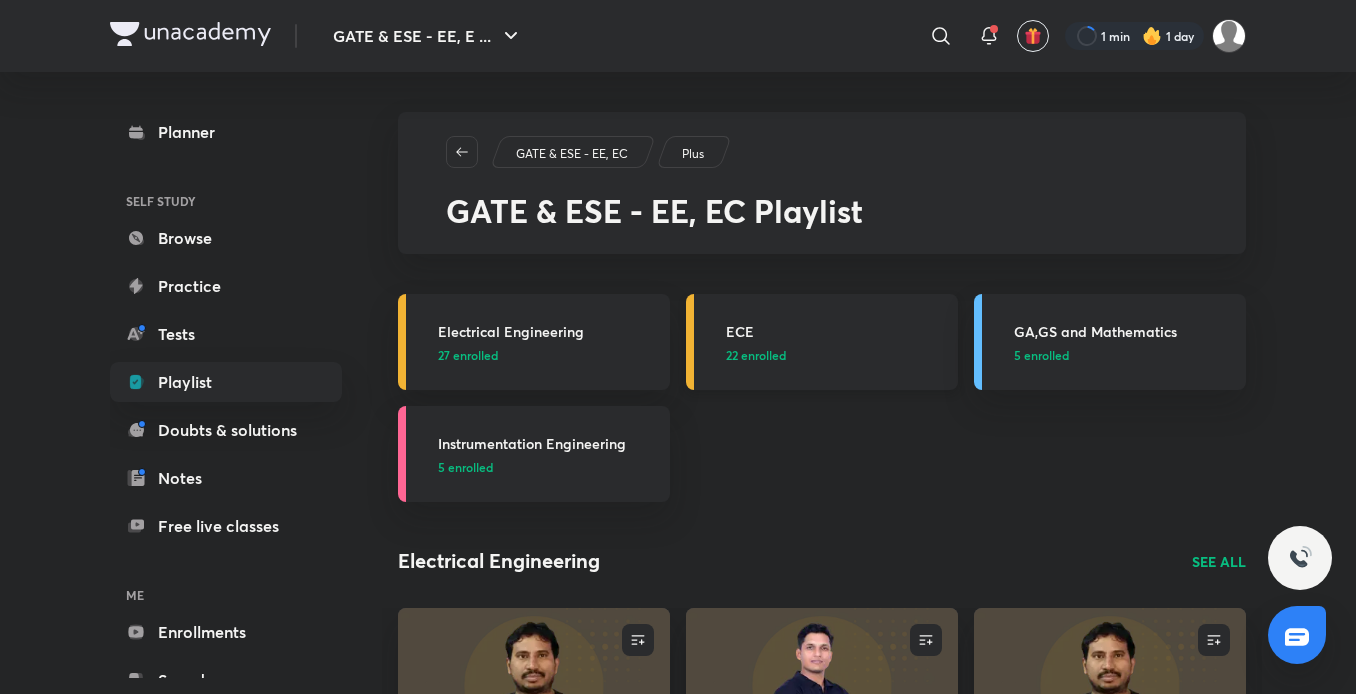 click on "22 enrolled" at bounding box center [836, 355] 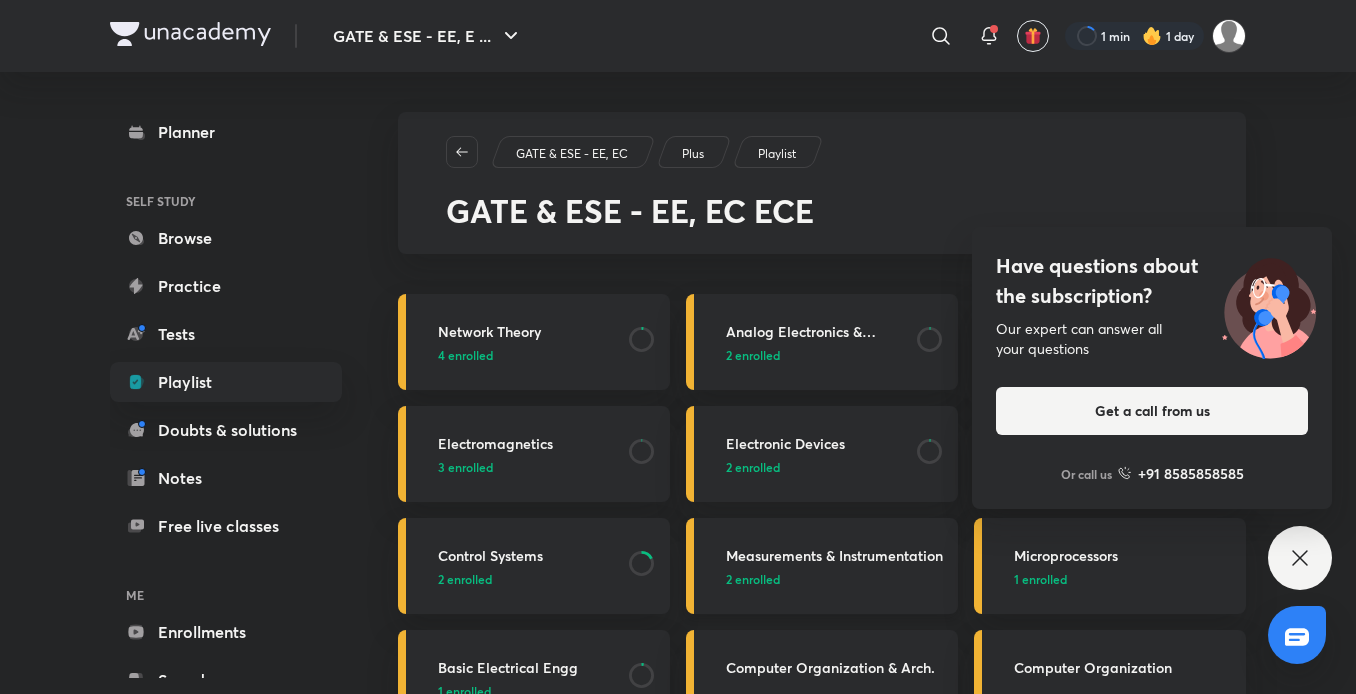 click on "Measurements & Instrumentation" at bounding box center [836, 555] 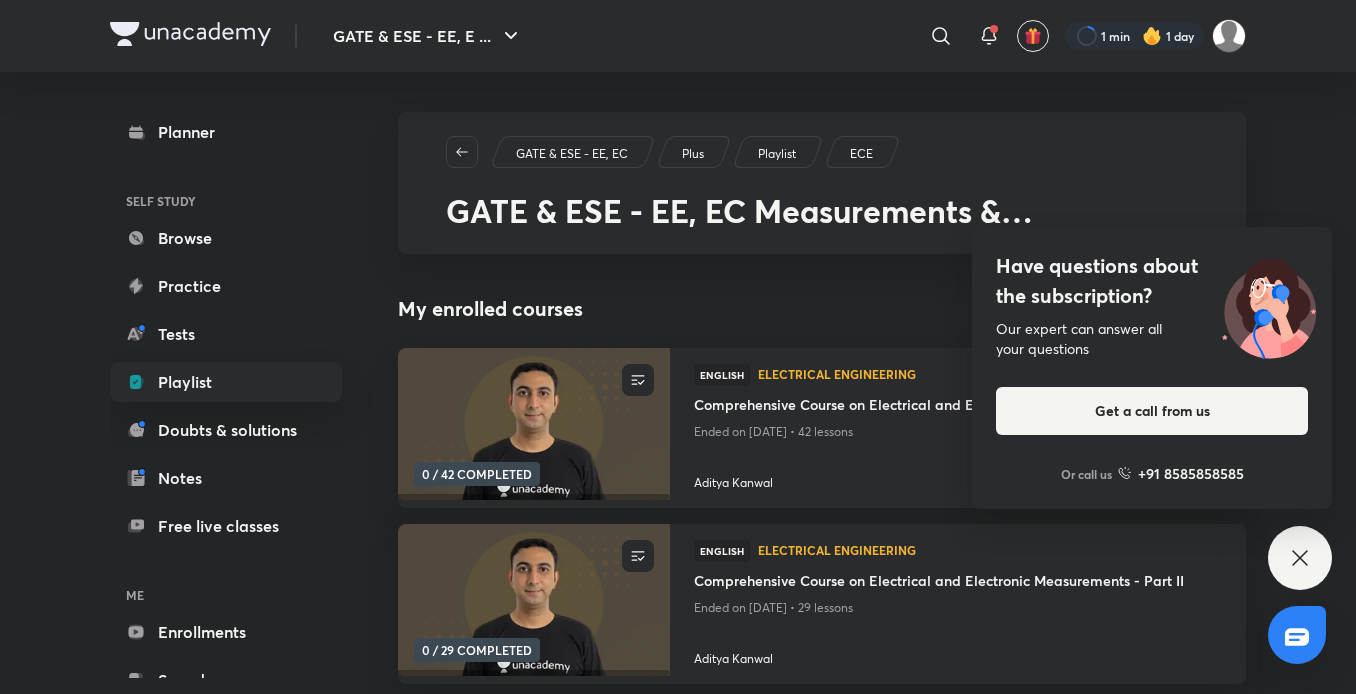 click at bounding box center (533, 424) 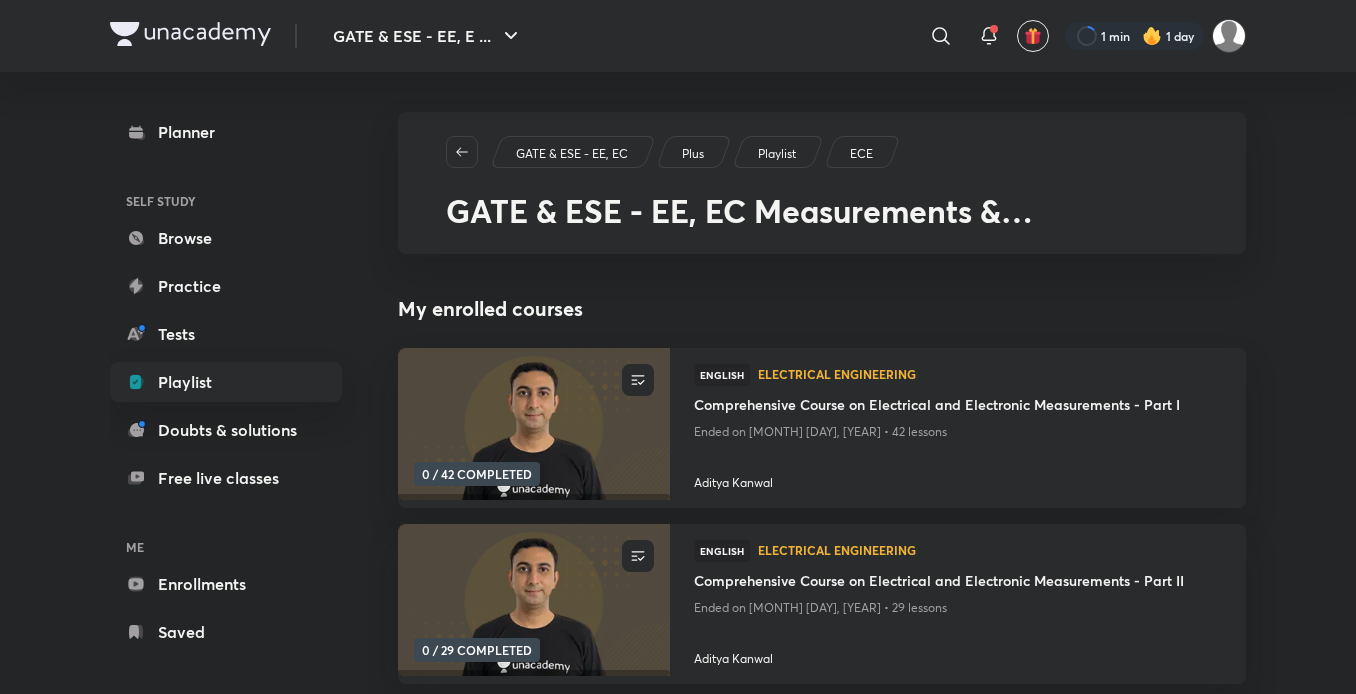 scroll, scrollTop: 0, scrollLeft: 0, axis: both 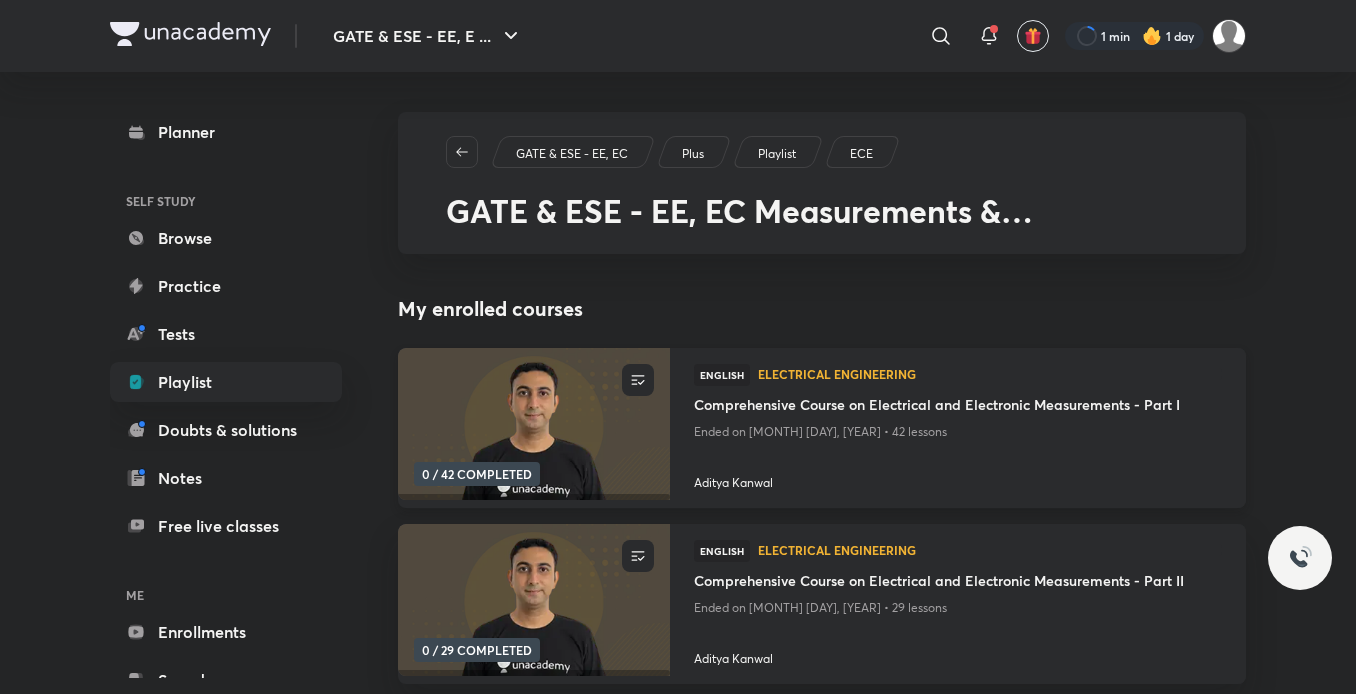 click at bounding box center [533, 424] 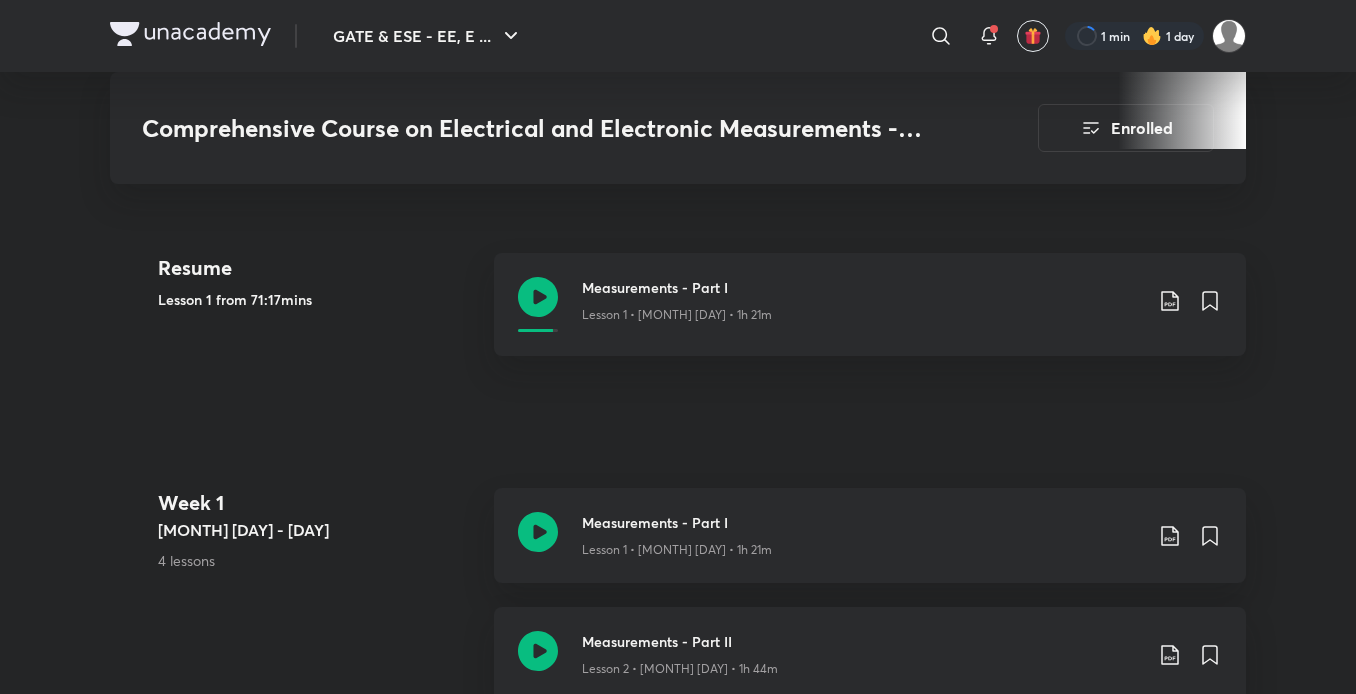 scroll, scrollTop: 930, scrollLeft: 0, axis: vertical 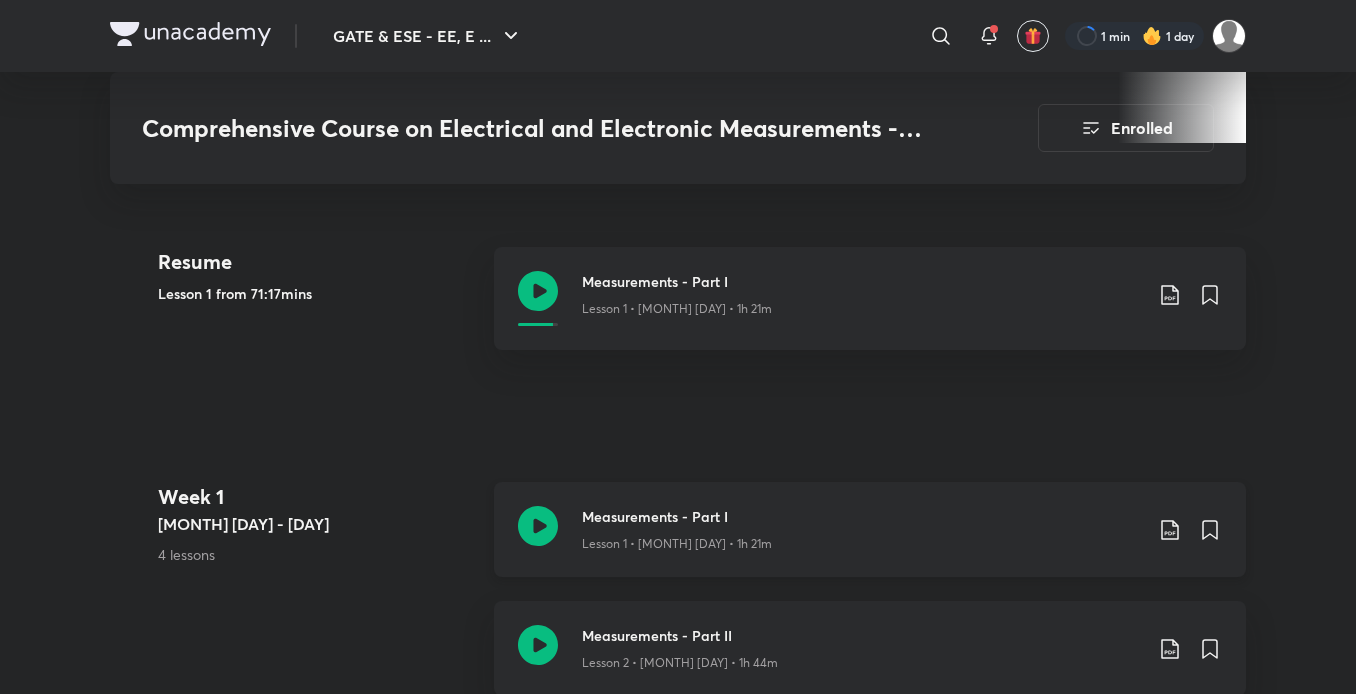 click on "Lesson 1  •   [MONTH] [DAY]  •  1h 21m" at bounding box center [862, 305] 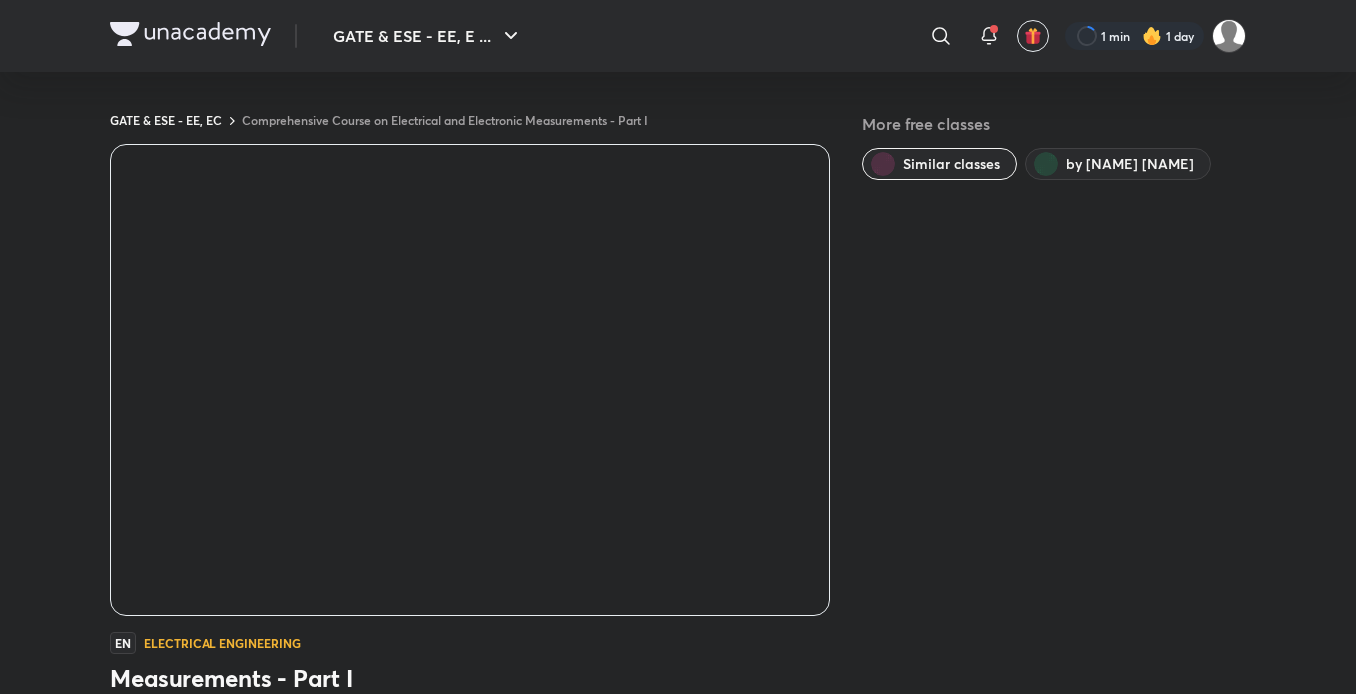 scroll, scrollTop: 930, scrollLeft: 0, axis: vertical 